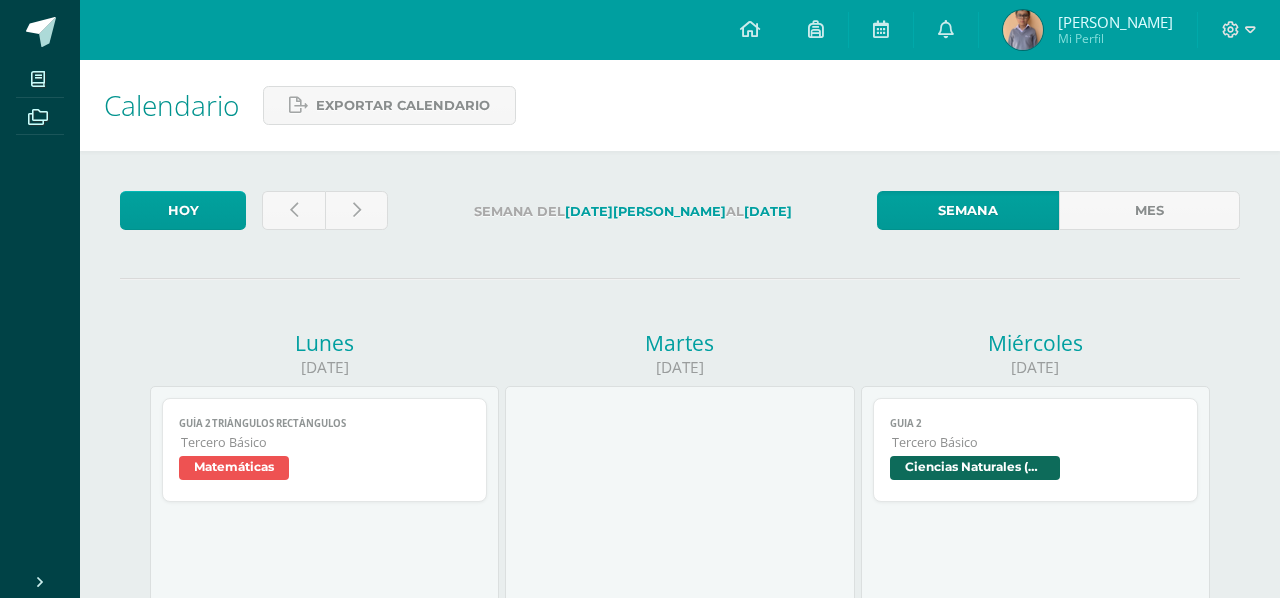 scroll, scrollTop: 0, scrollLeft: 0, axis: both 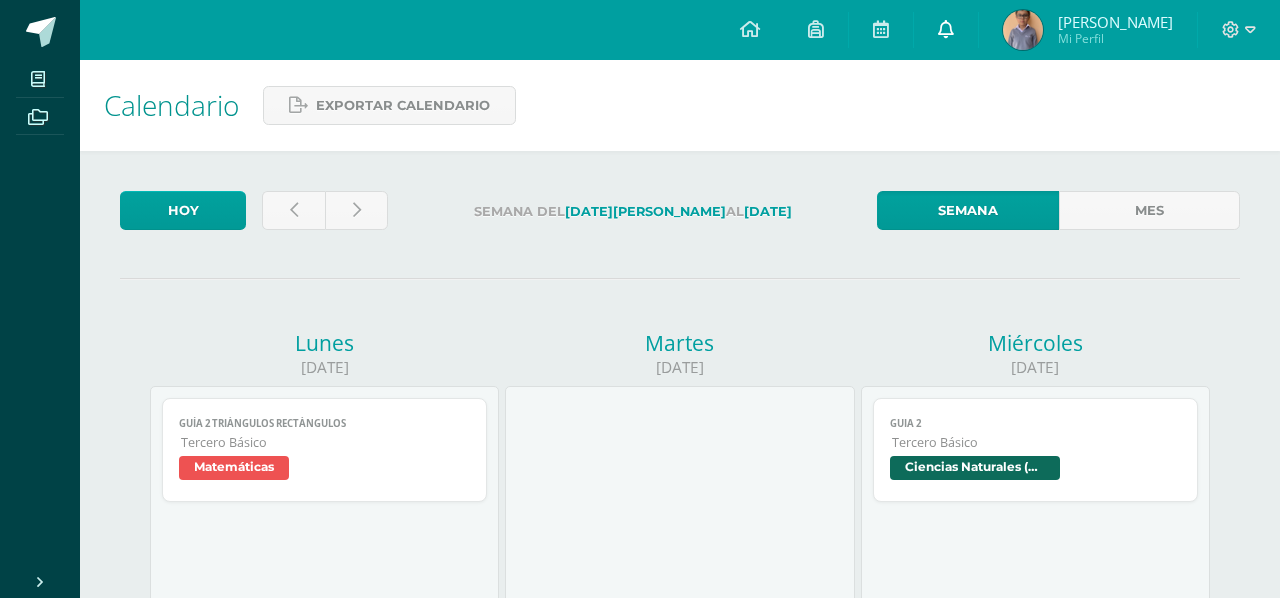 click at bounding box center (946, 29) 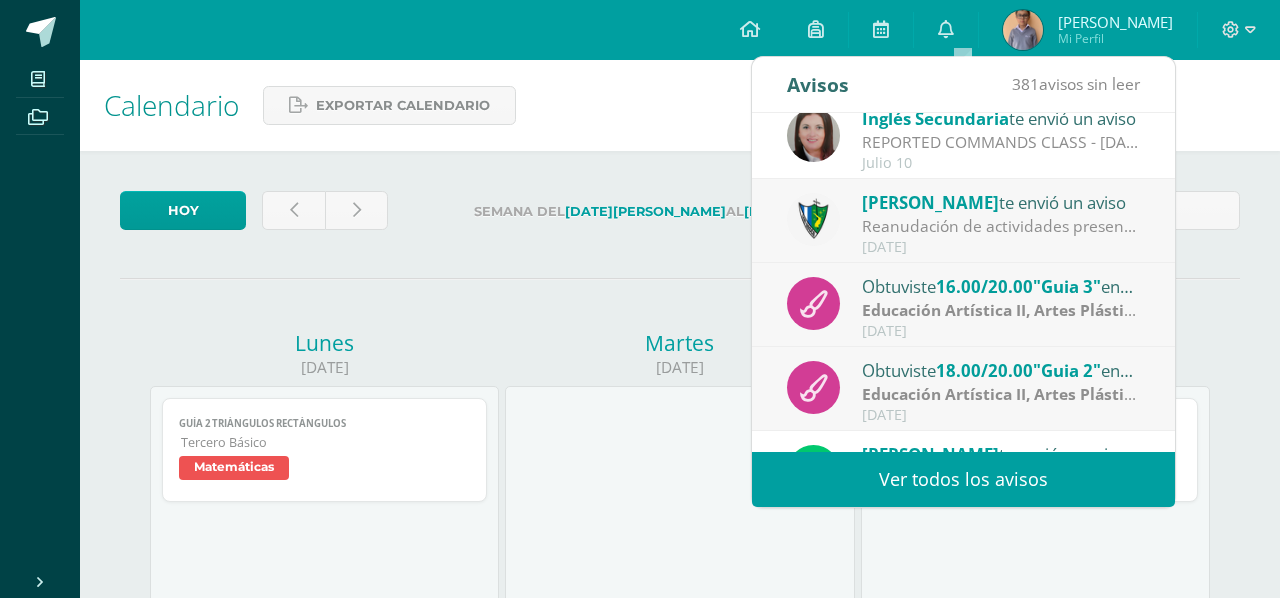 scroll, scrollTop: 333, scrollLeft: 0, axis: vertical 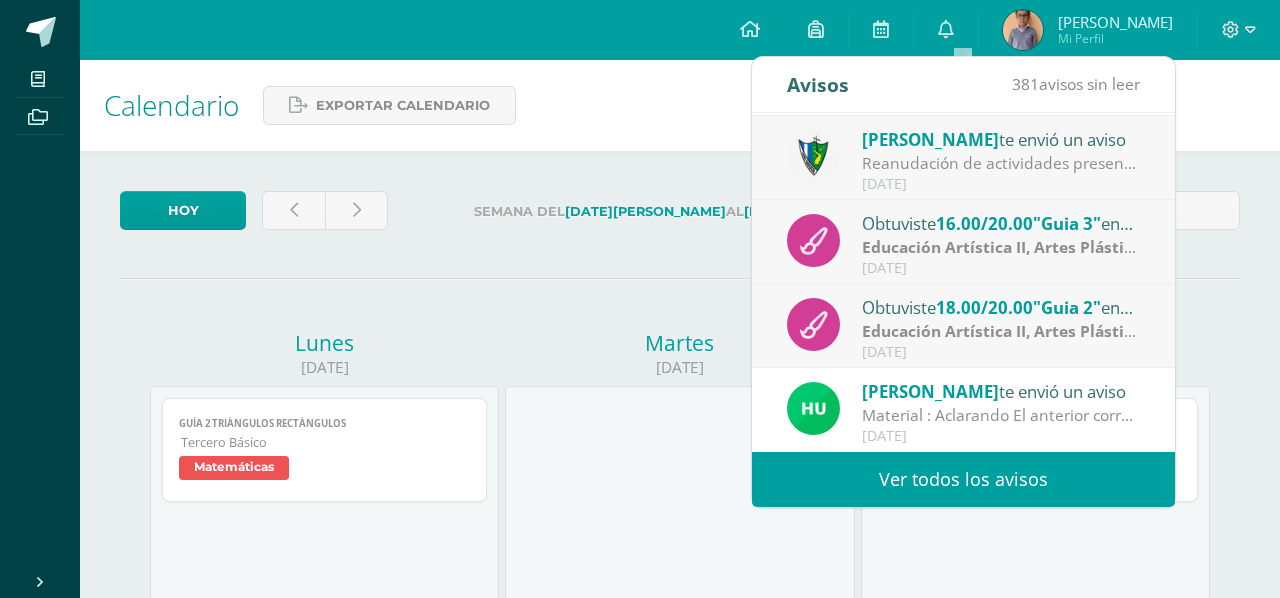 click on "Ver todos los avisos" at bounding box center (963, 479) 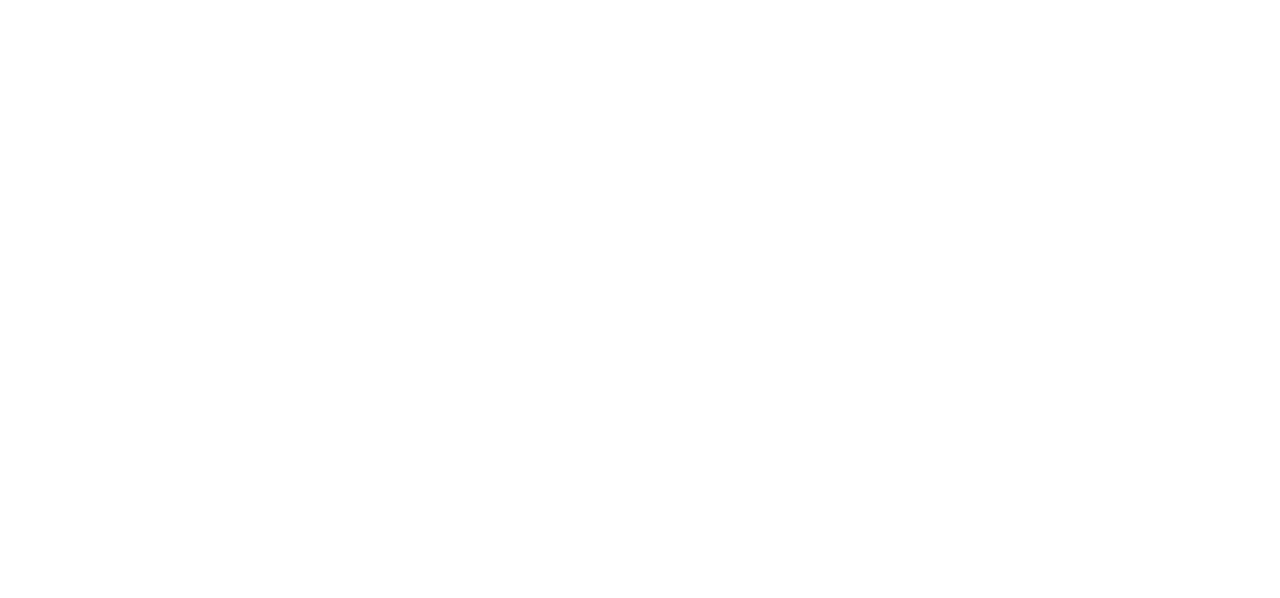 scroll, scrollTop: 0, scrollLeft: 0, axis: both 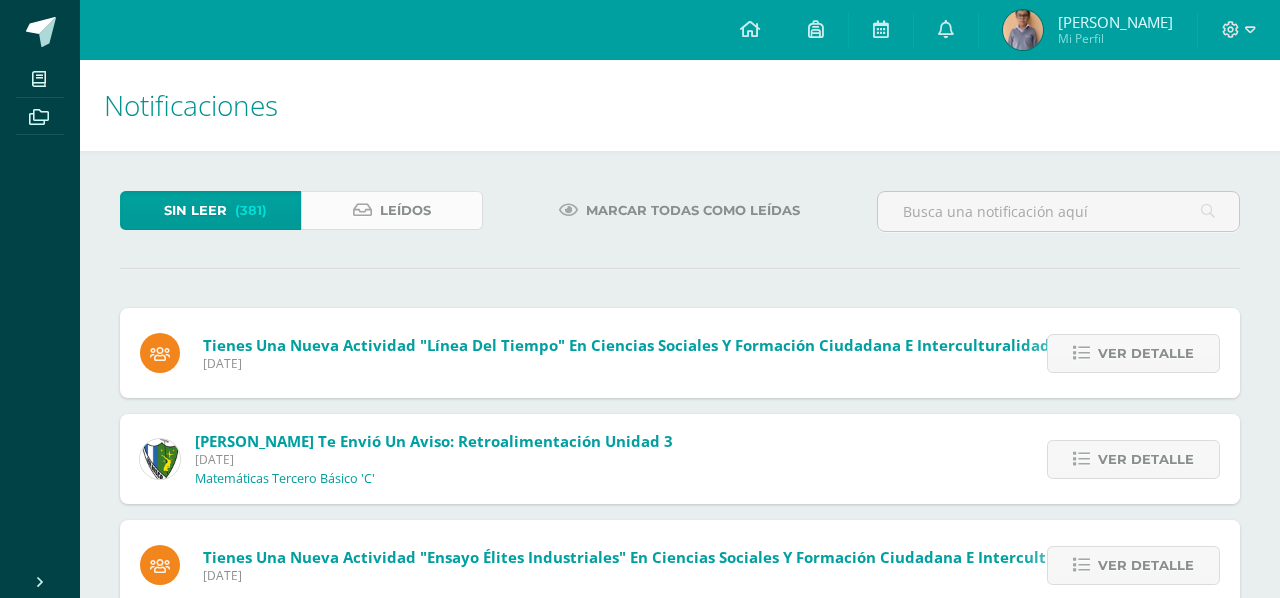 click on "Leídos" at bounding box center [391, 210] 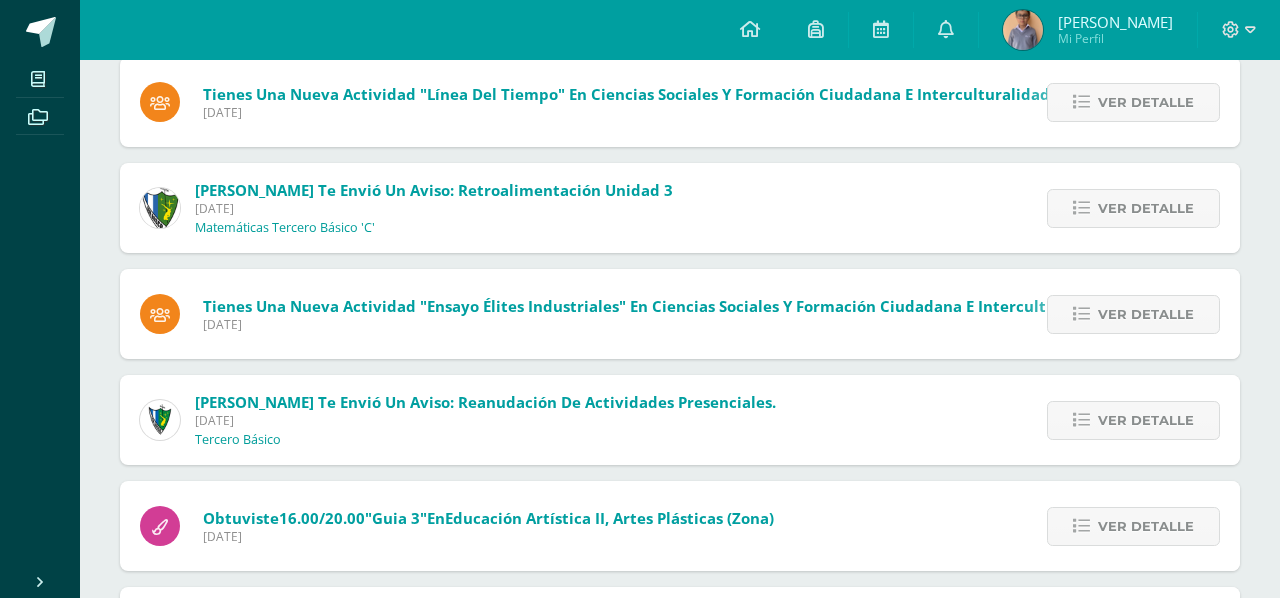 scroll, scrollTop: 248, scrollLeft: 0, axis: vertical 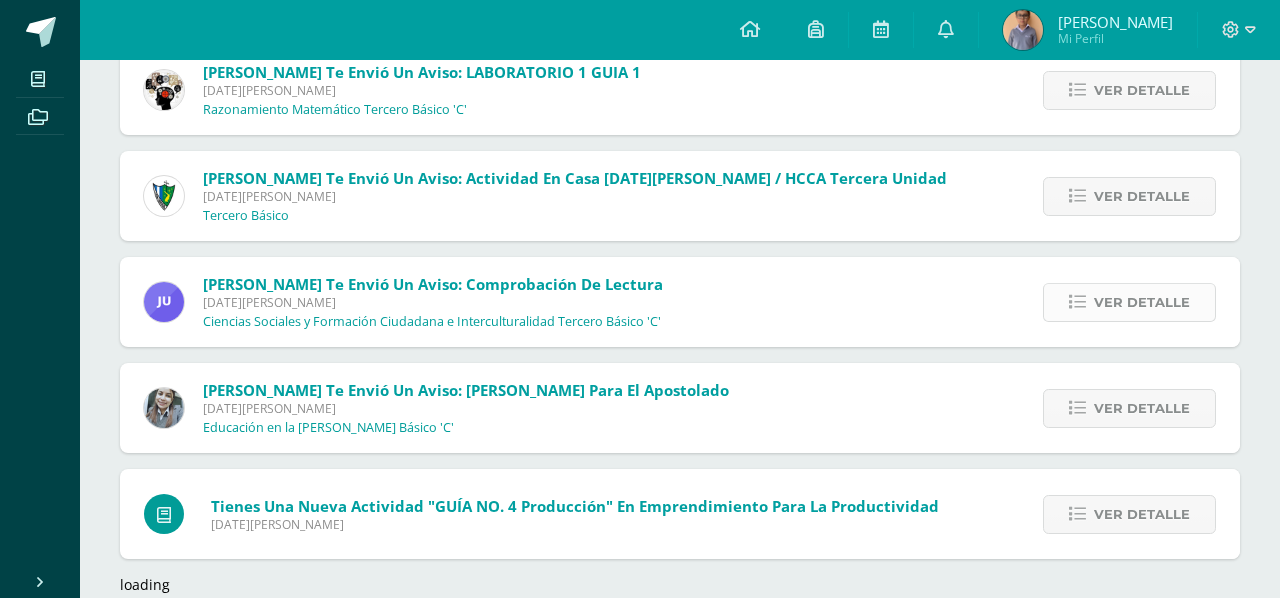 click on "Ver detalle" at bounding box center [1142, 302] 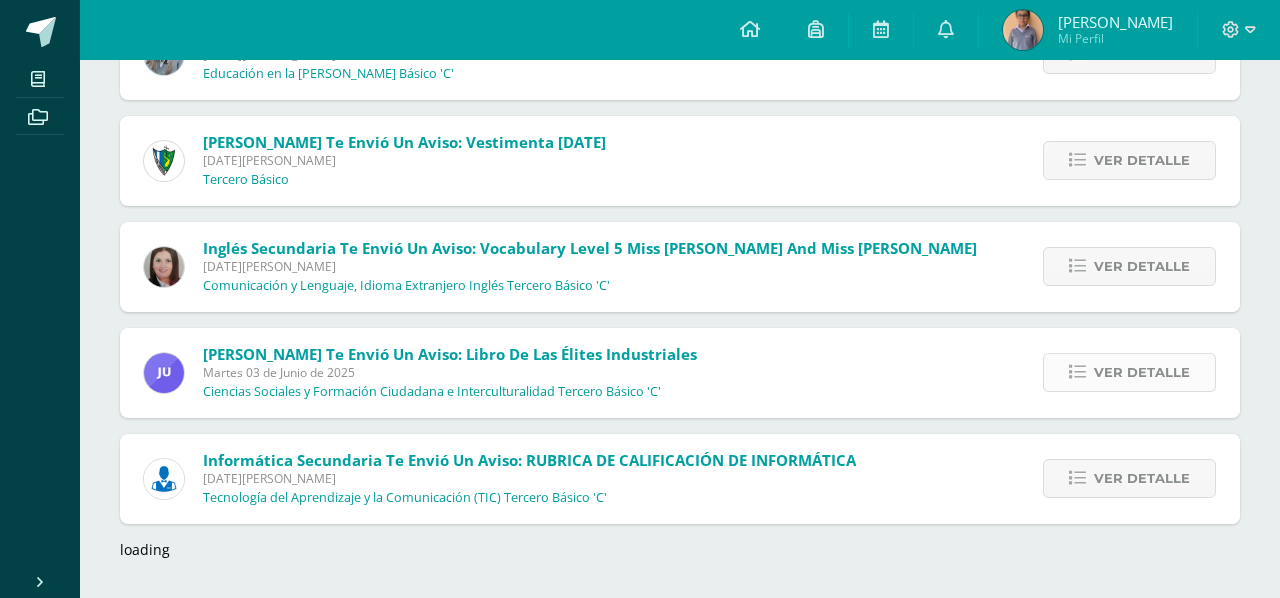 click on "Ver detalle" at bounding box center (1142, 372) 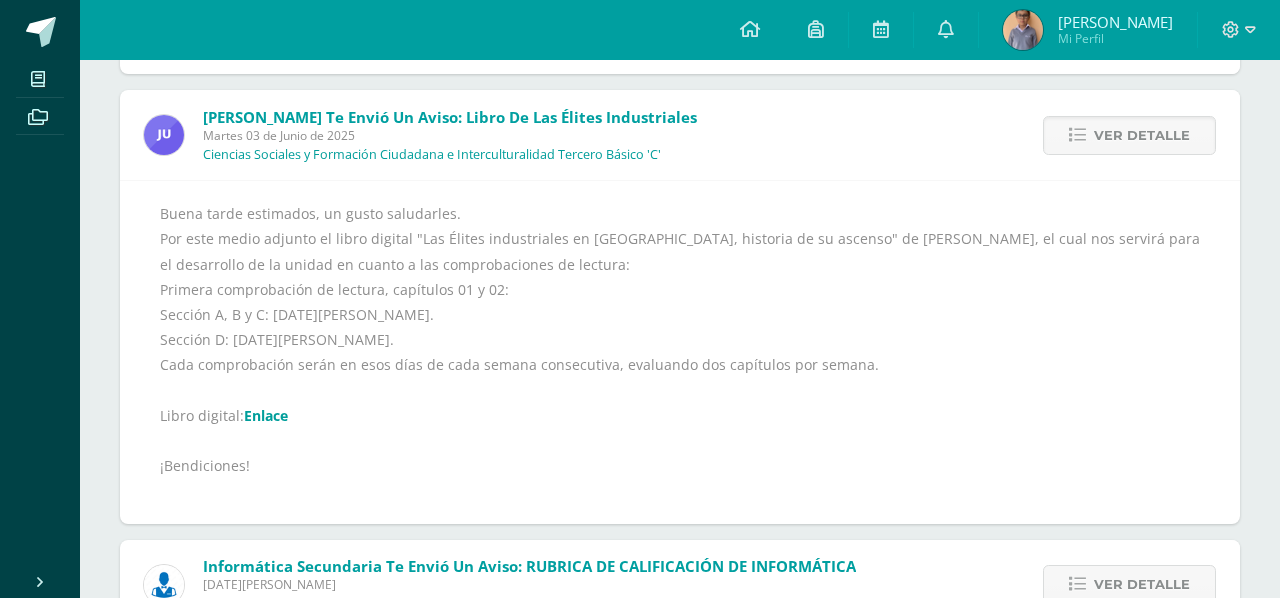 scroll, scrollTop: 5312, scrollLeft: 0, axis: vertical 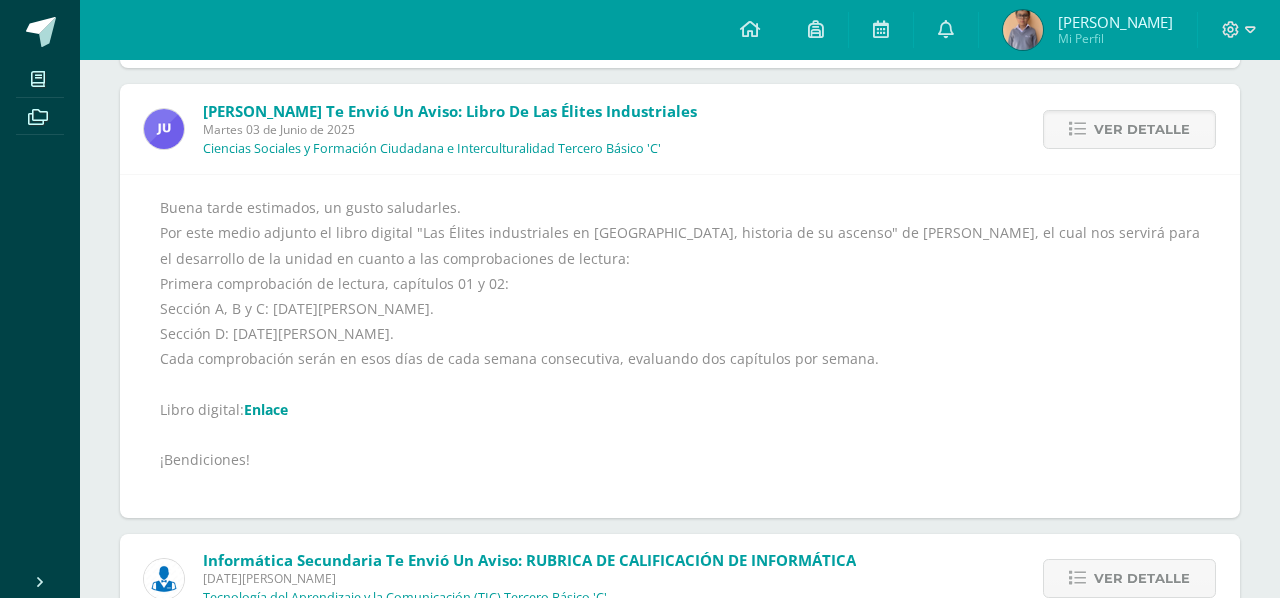 click on "Enlace" at bounding box center [266, 409] 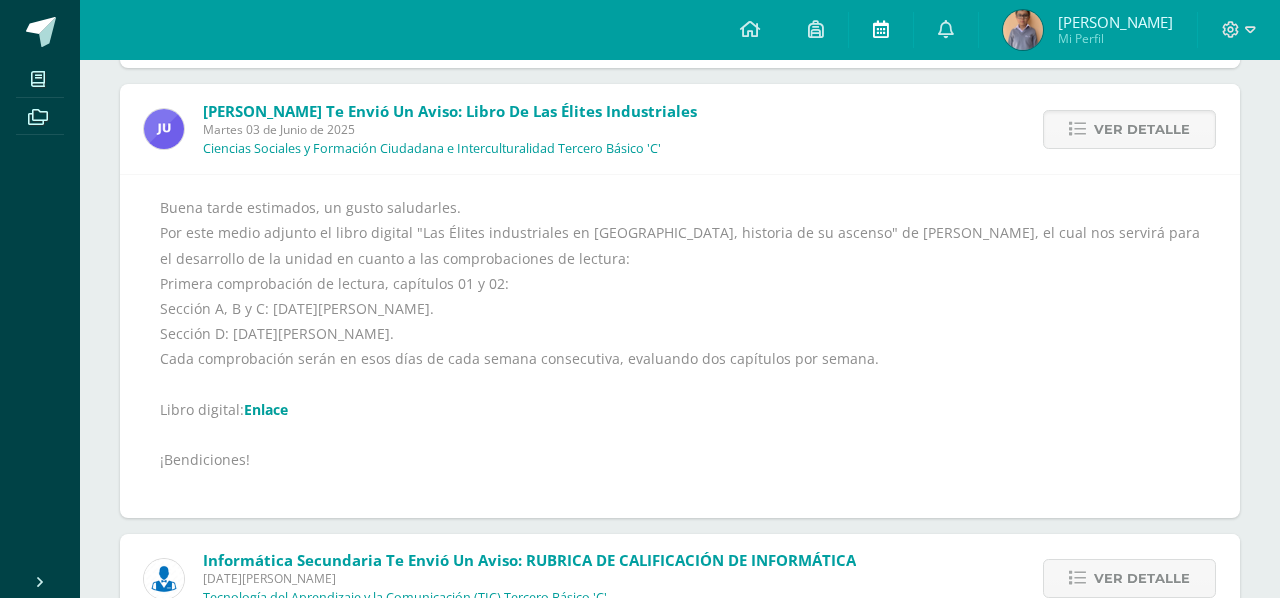 click at bounding box center [881, 30] 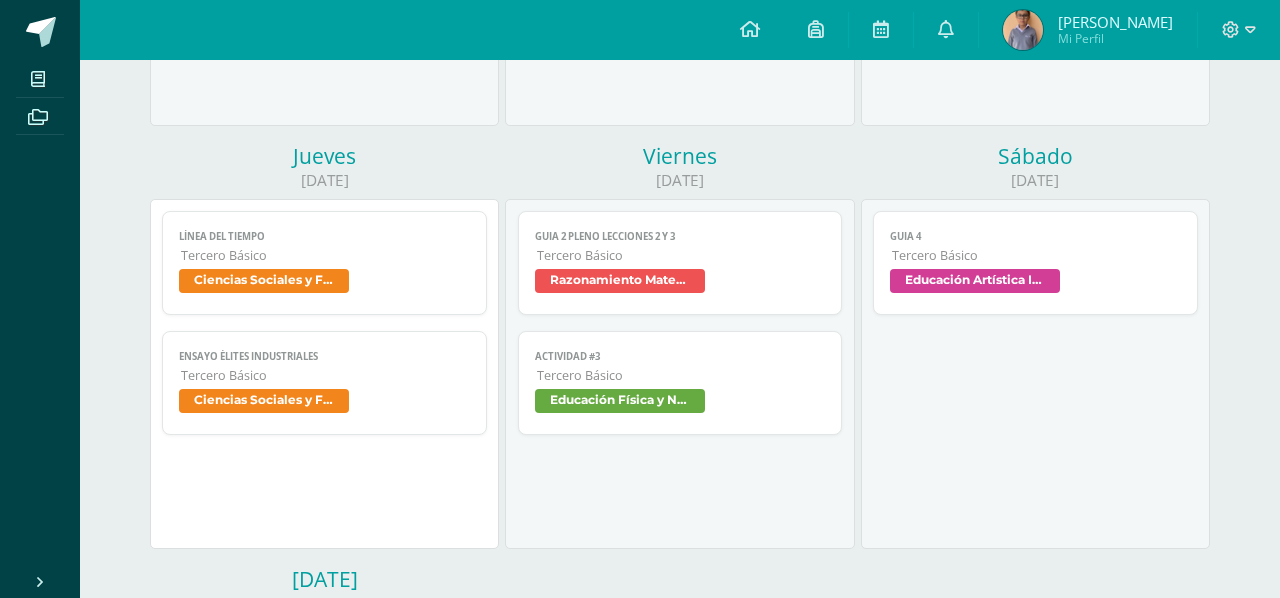 scroll, scrollTop: 711, scrollLeft: 0, axis: vertical 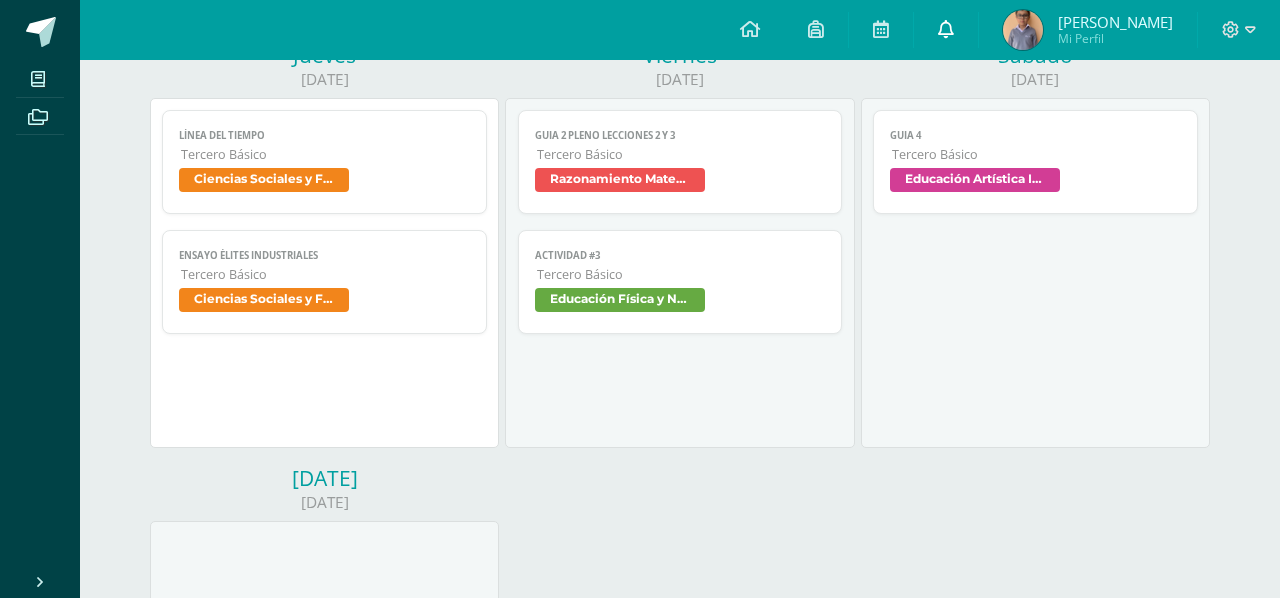 click at bounding box center (946, 30) 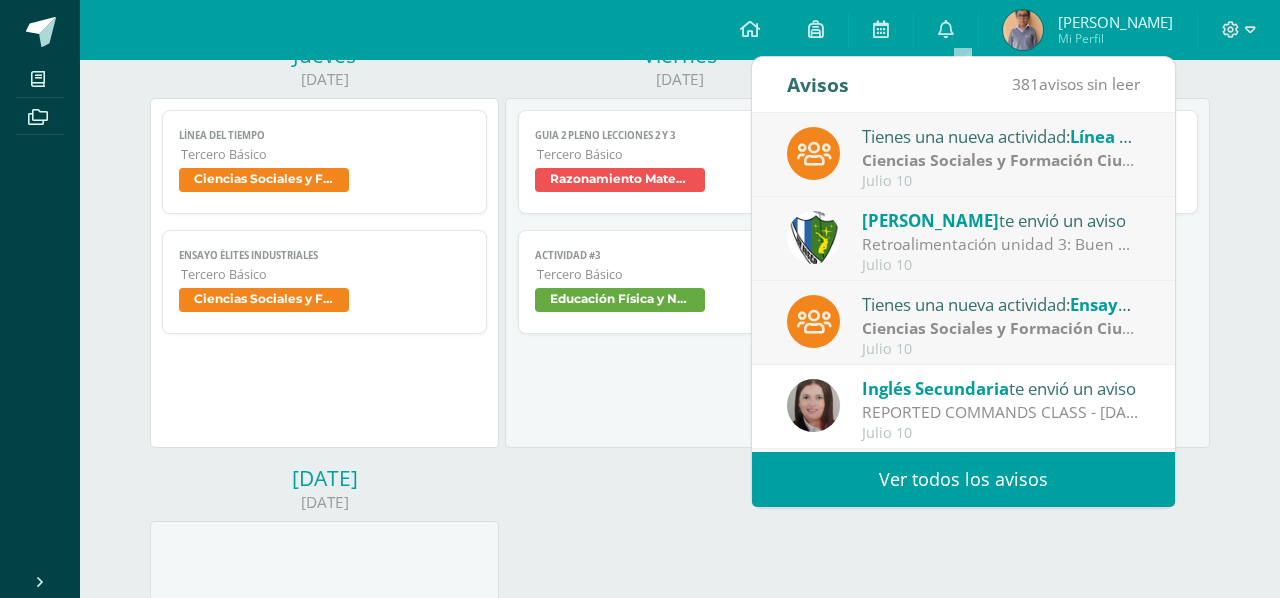 click on "GUIA 2 PLENO LECCIONES 2 Y 3
Razonamiento Matemático
Cargando contenido GUIA 2 PLENO LECCIONES 2 Y 3 Tercero Básico Razonamiento Matemático Actividad #3
Educación Física y Natación
Cargando contenido Actividad #3 Tercero Básico Educación Física y Natación" at bounding box center [679, 273] 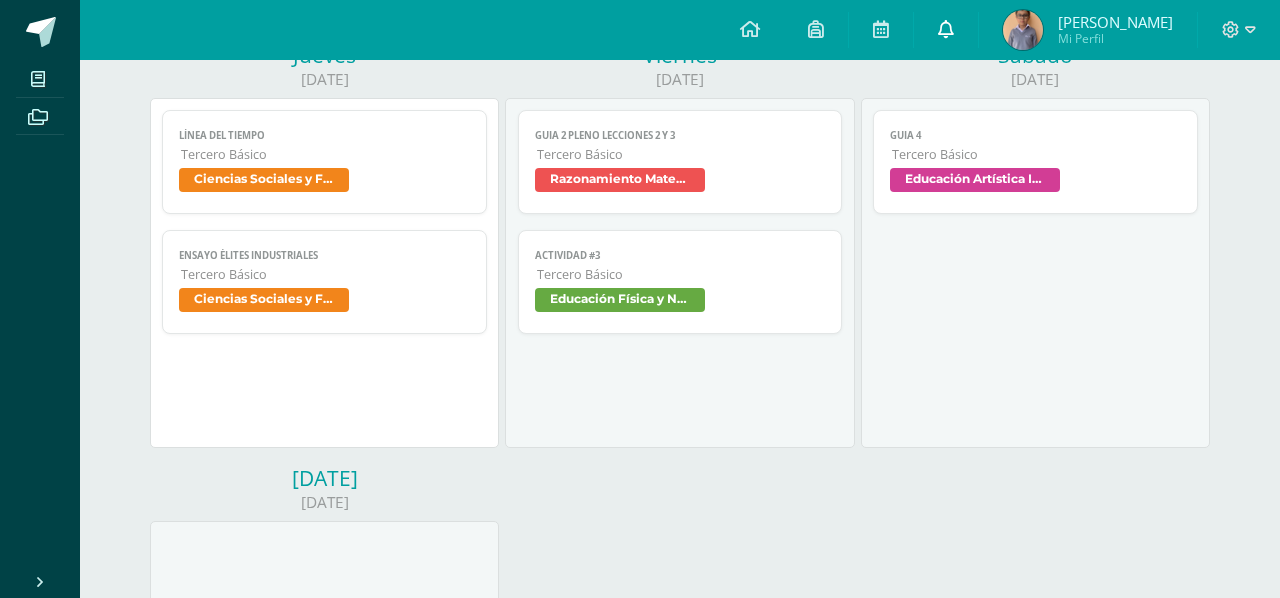 click at bounding box center (946, 30) 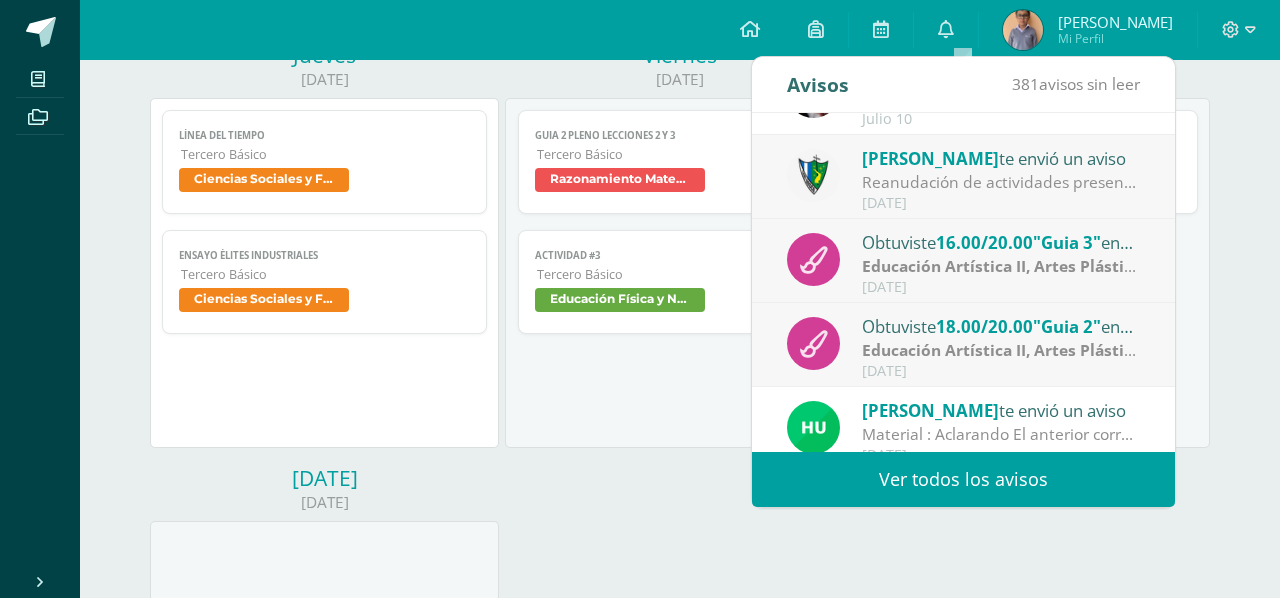 scroll, scrollTop: 333, scrollLeft: 0, axis: vertical 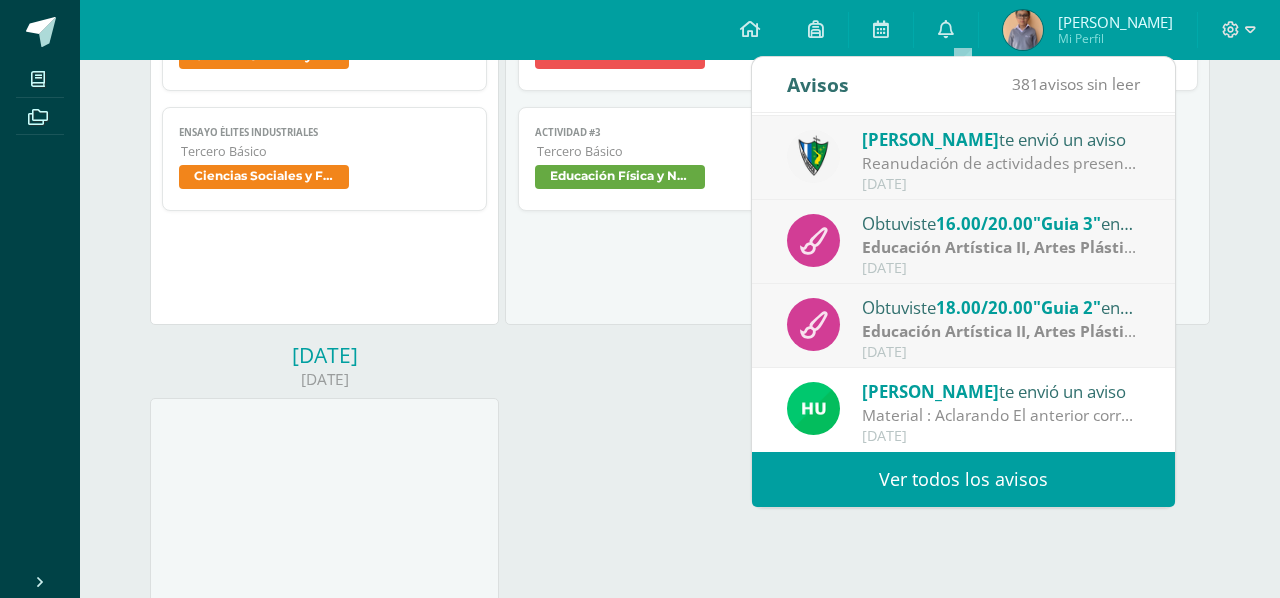 click on "Ver todos los avisos" at bounding box center [963, 479] 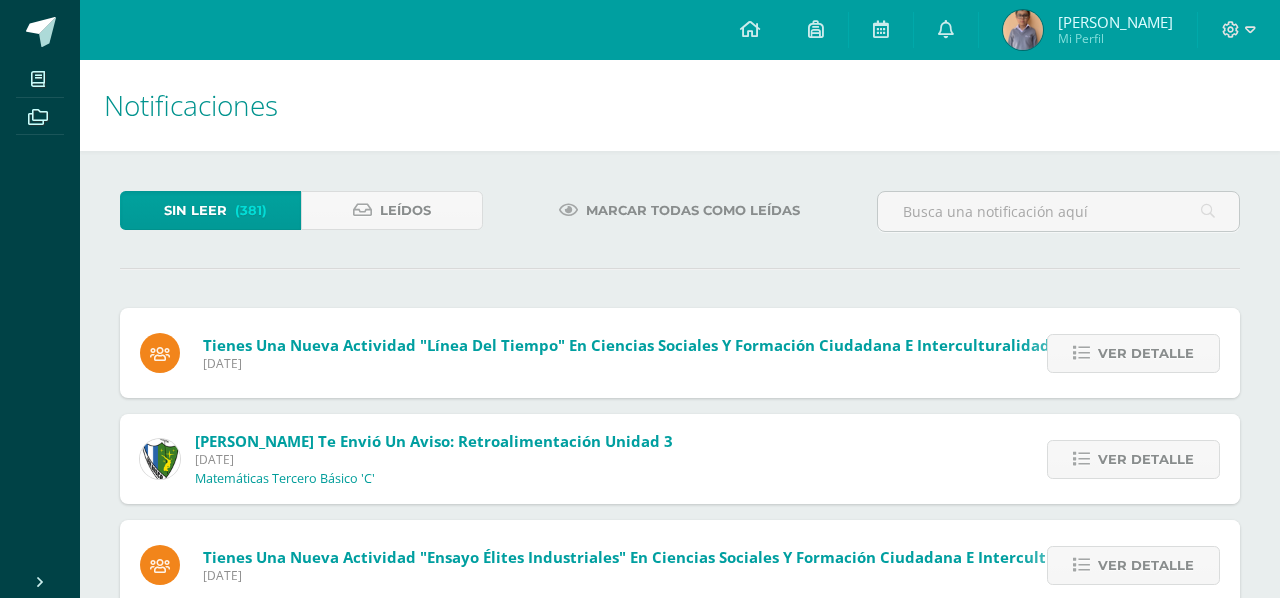 scroll, scrollTop: 0, scrollLeft: 0, axis: both 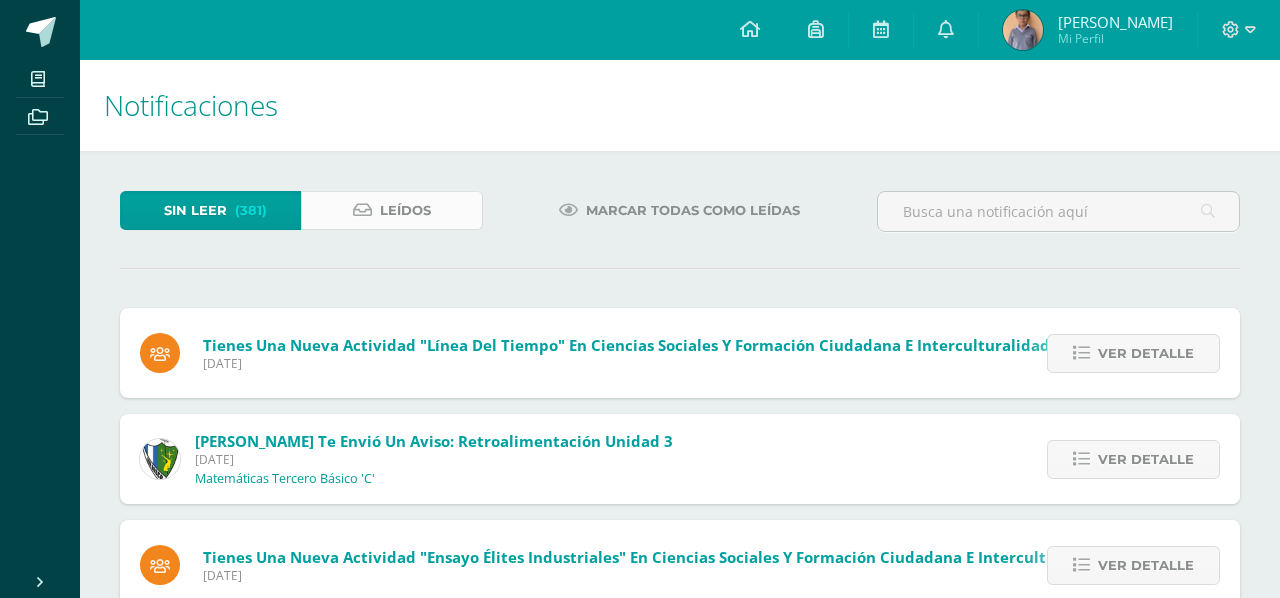 click on "Leídos" at bounding box center [391, 210] 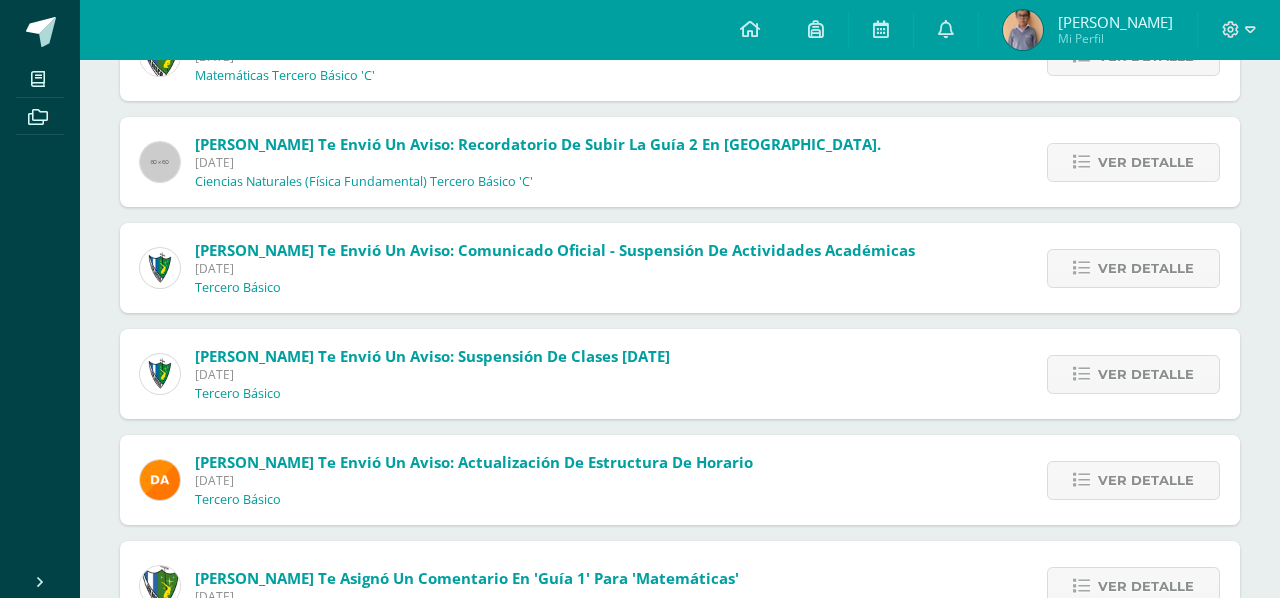 scroll, scrollTop: 645, scrollLeft: 0, axis: vertical 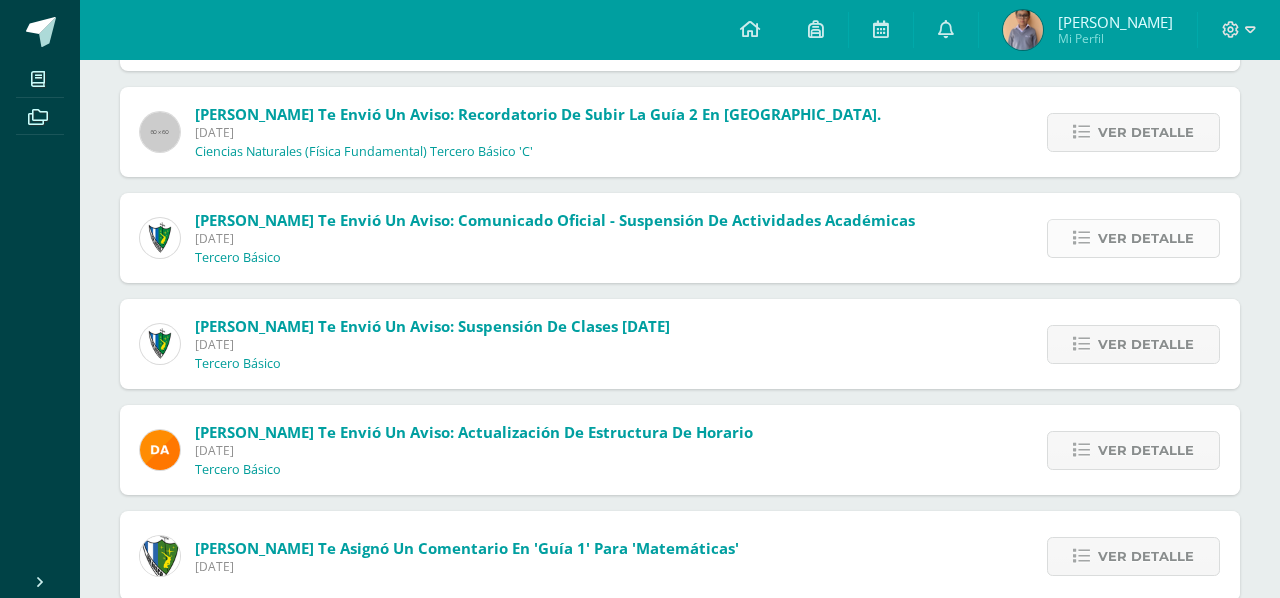 click on "Ver detalle" at bounding box center [1146, 238] 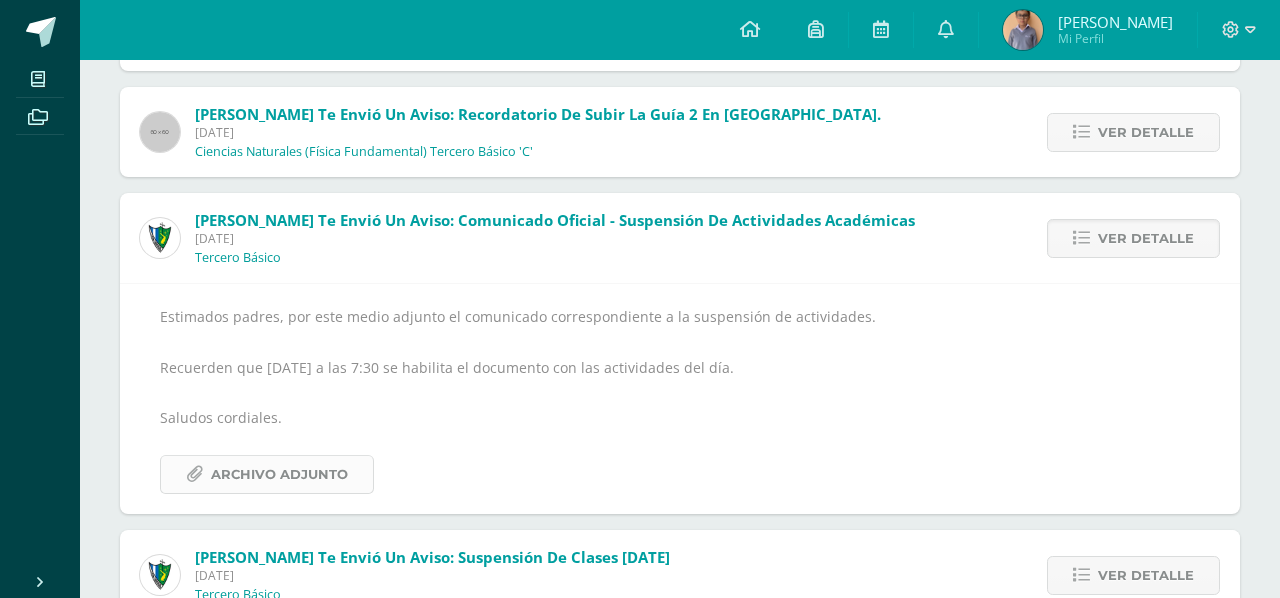 click on "Archivo Adjunto" at bounding box center [279, 474] 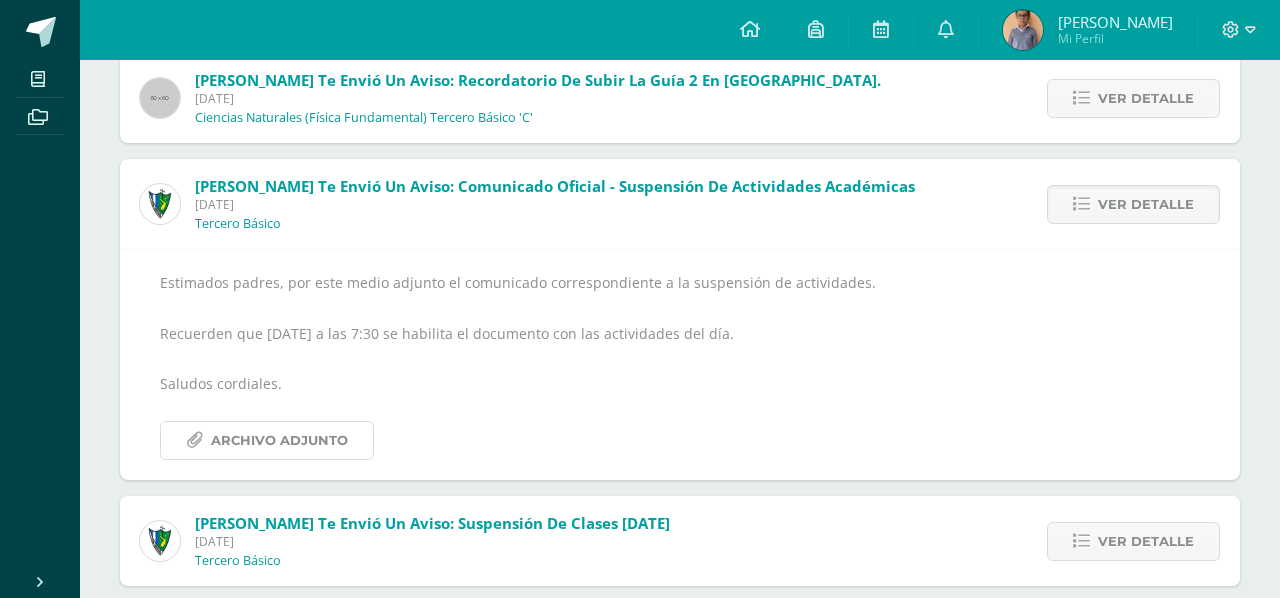 scroll, scrollTop: 680, scrollLeft: 0, axis: vertical 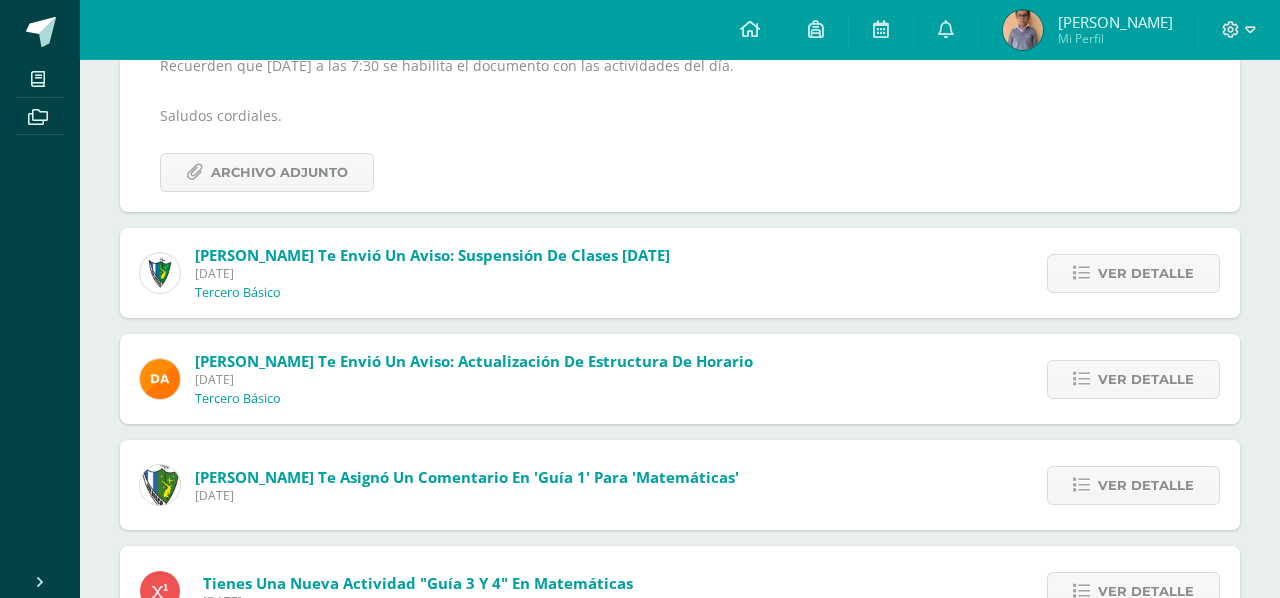 click on "Ver detalle" at bounding box center [1128, 273] 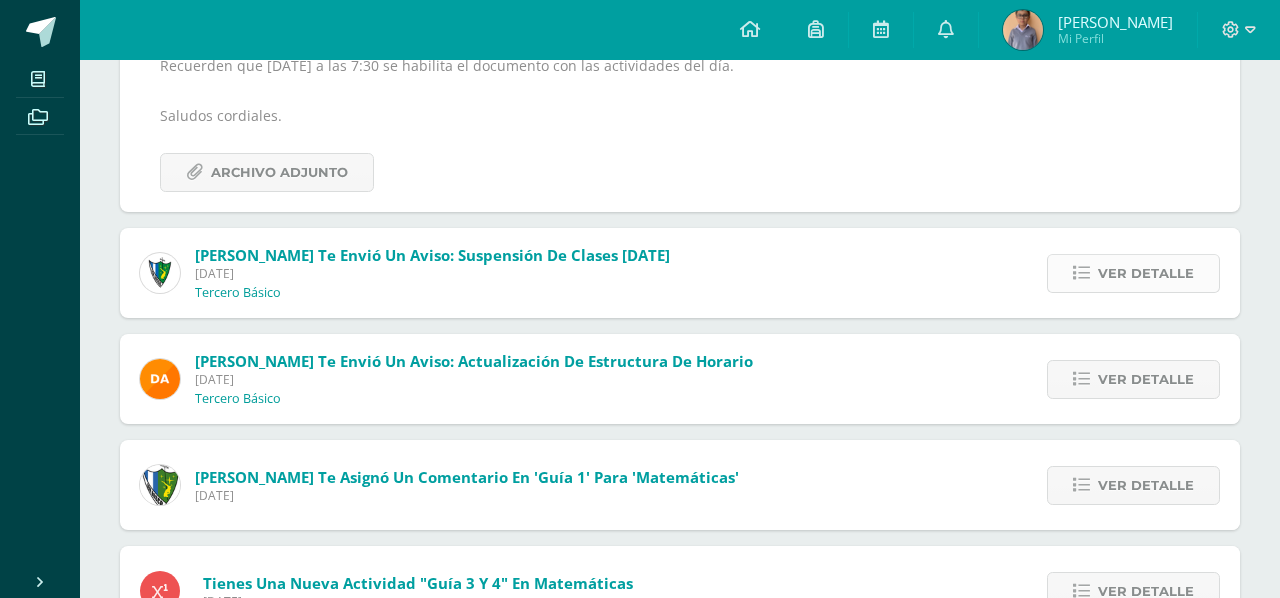 click on "Ver detalle" at bounding box center [1146, 273] 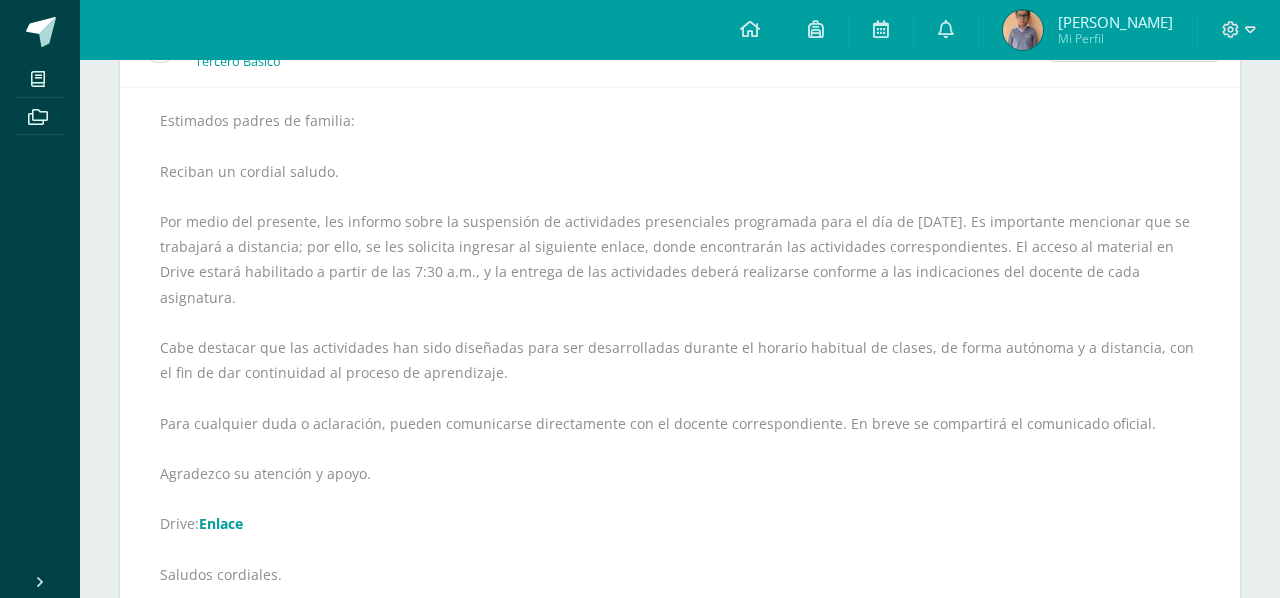 scroll, scrollTop: 940, scrollLeft: 0, axis: vertical 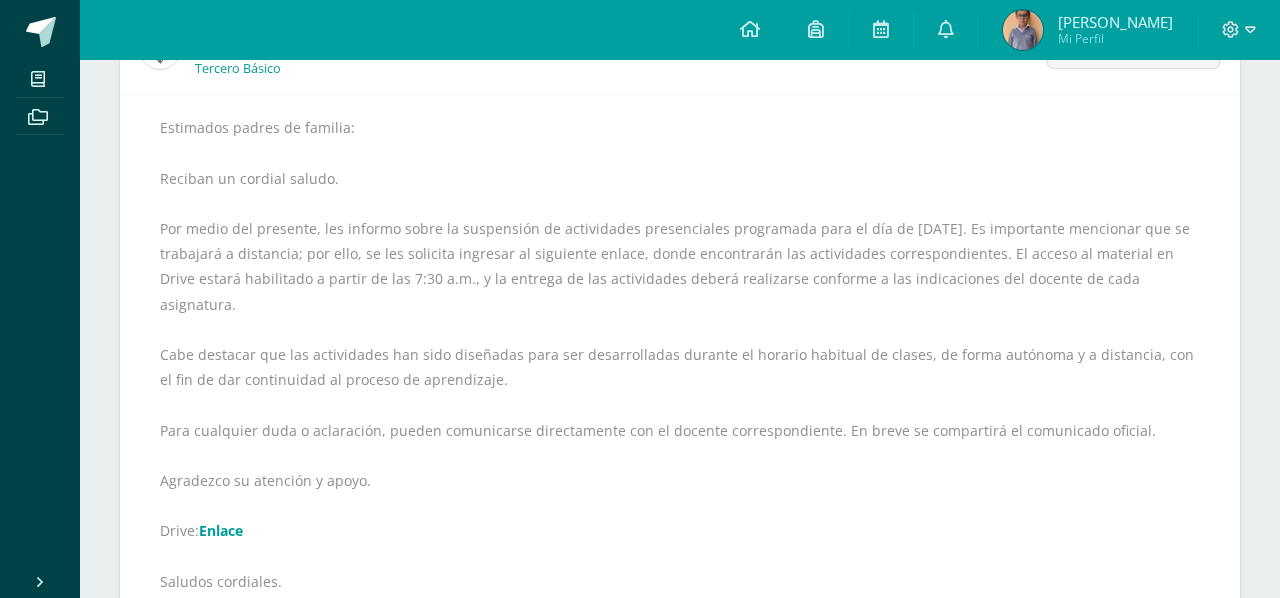 click on "Enlace" at bounding box center (221, 530) 